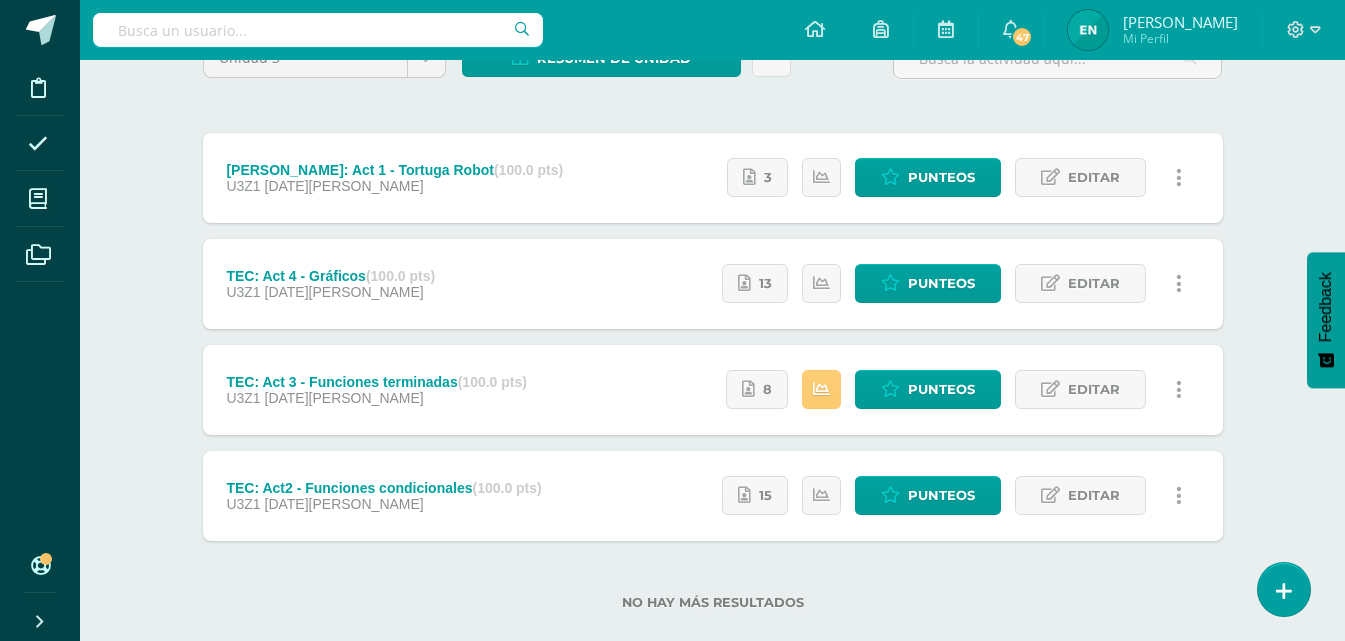 scroll, scrollTop: 0, scrollLeft: 0, axis: both 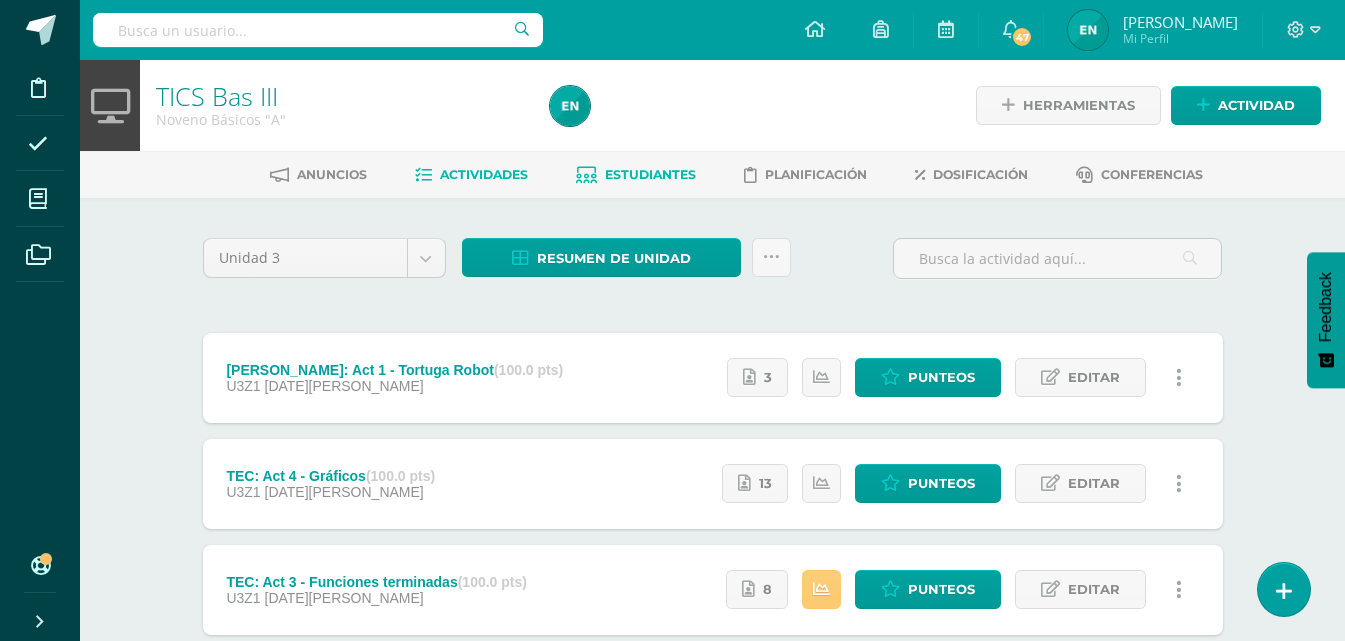 click on "Estudiantes" at bounding box center (636, 175) 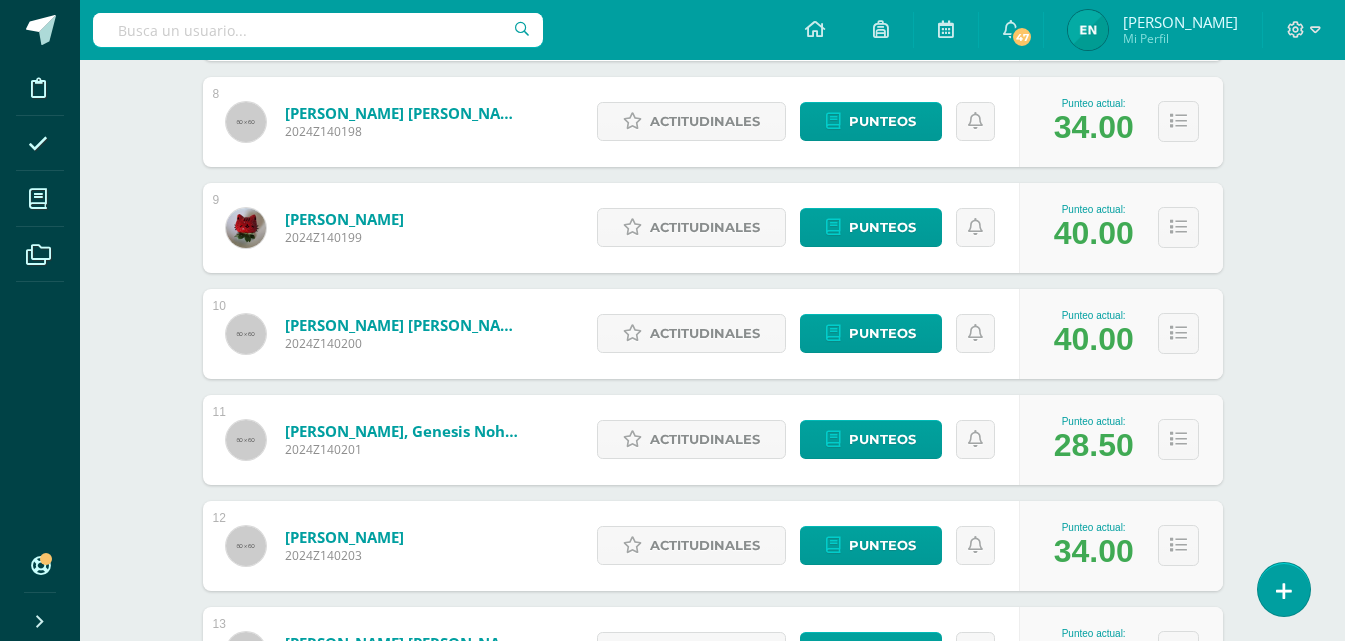 scroll, scrollTop: 1300, scrollLeft: 0, axis: vertical 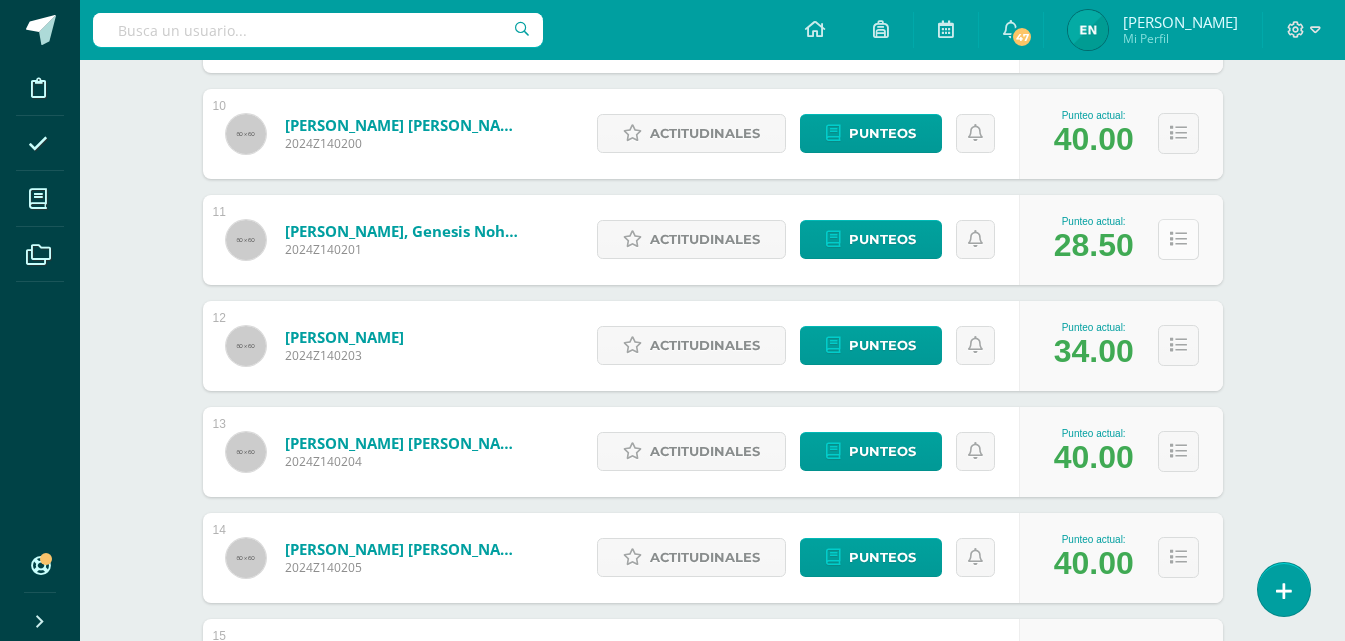 click at bounding box center [1178, 239] 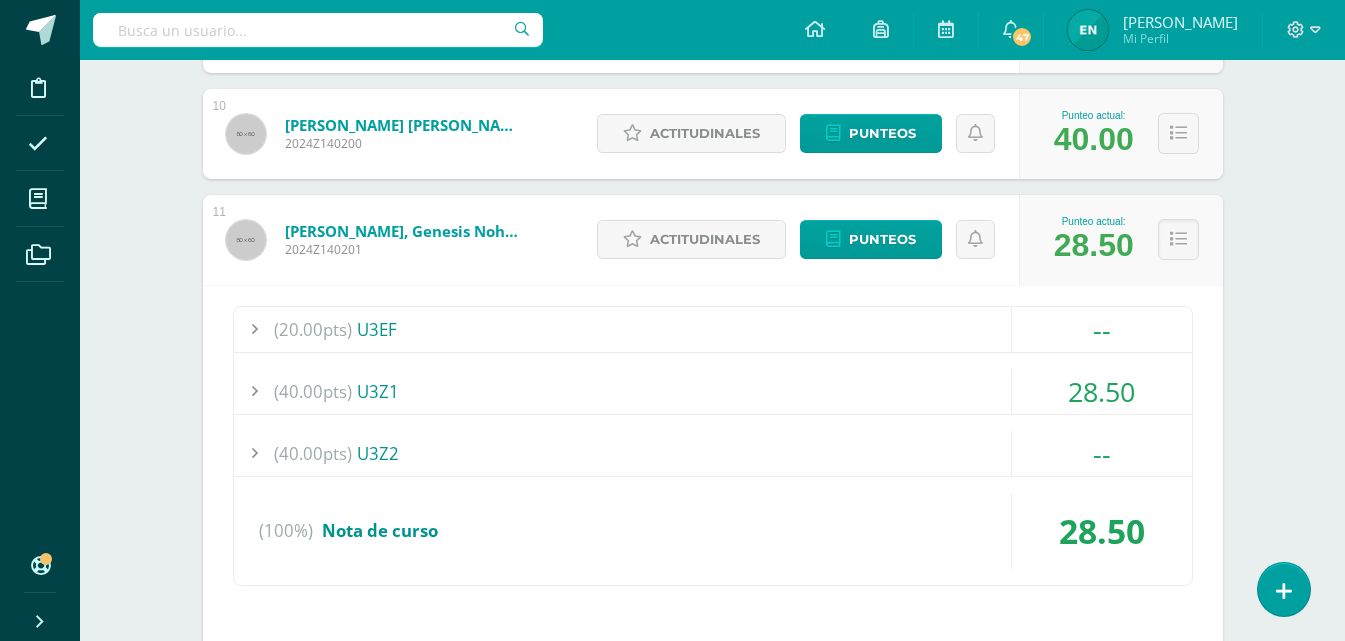 click on "(40.00pts)
U3Z1" at bounding box center (713, 391) 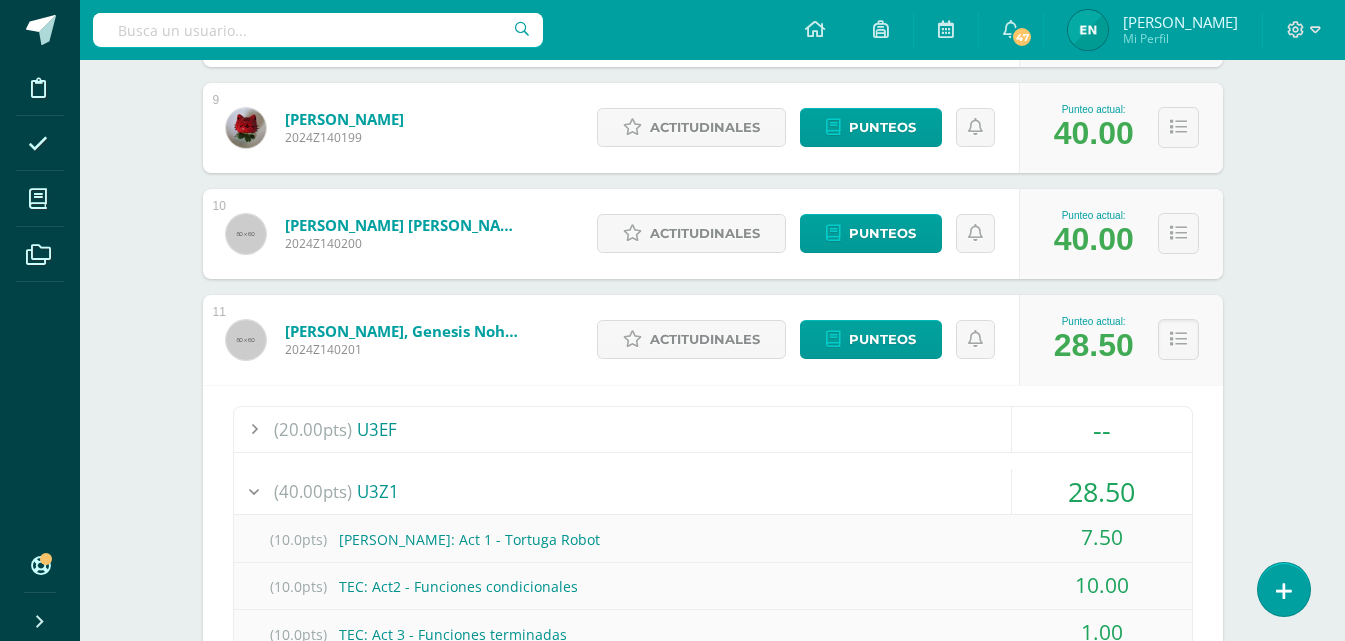 scroll, scrollTop: 1400, scrollLeft: 0, axis: vertical 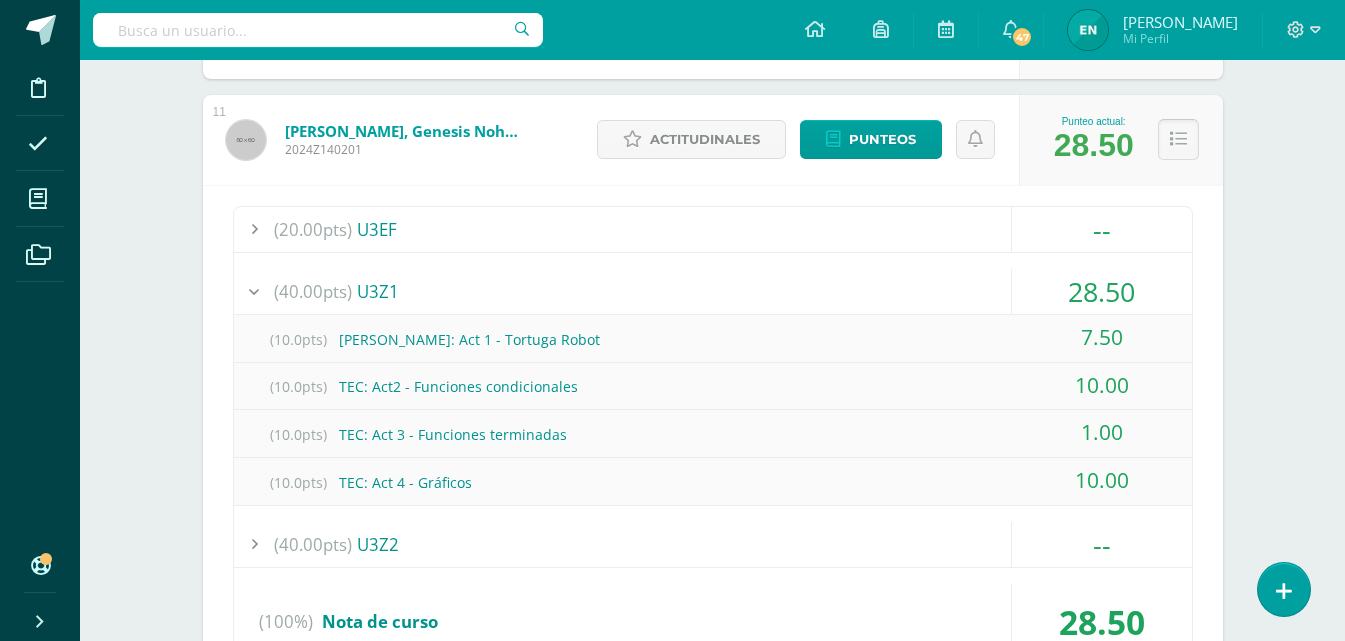 click at bounding box center (1178, 139) 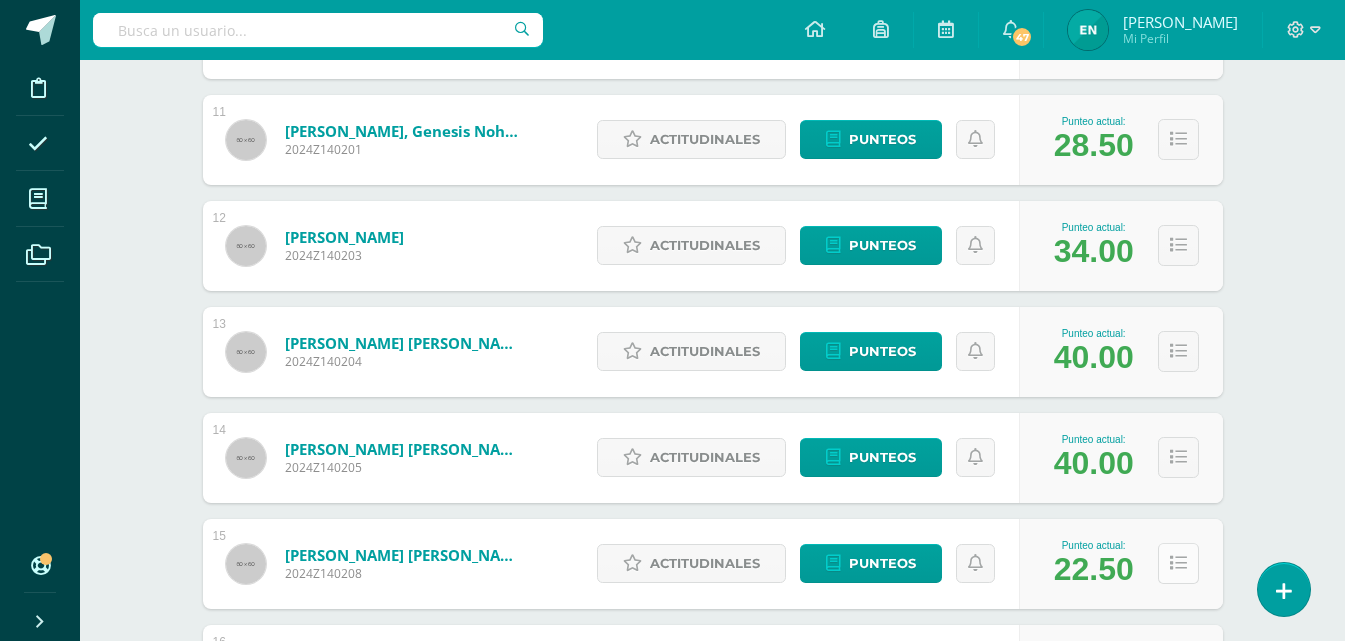 click at bounding box center (1178, 563) 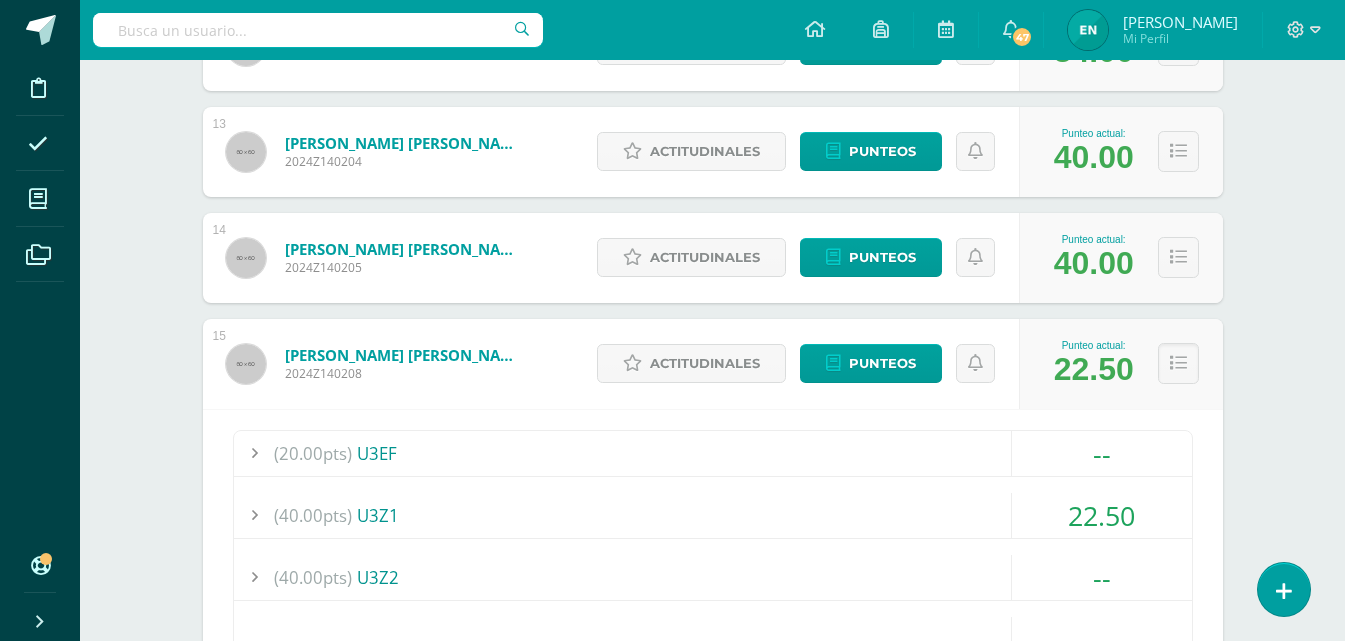 scroll, scrollTop: 1800, scrollLeft: 0, axis: vertical 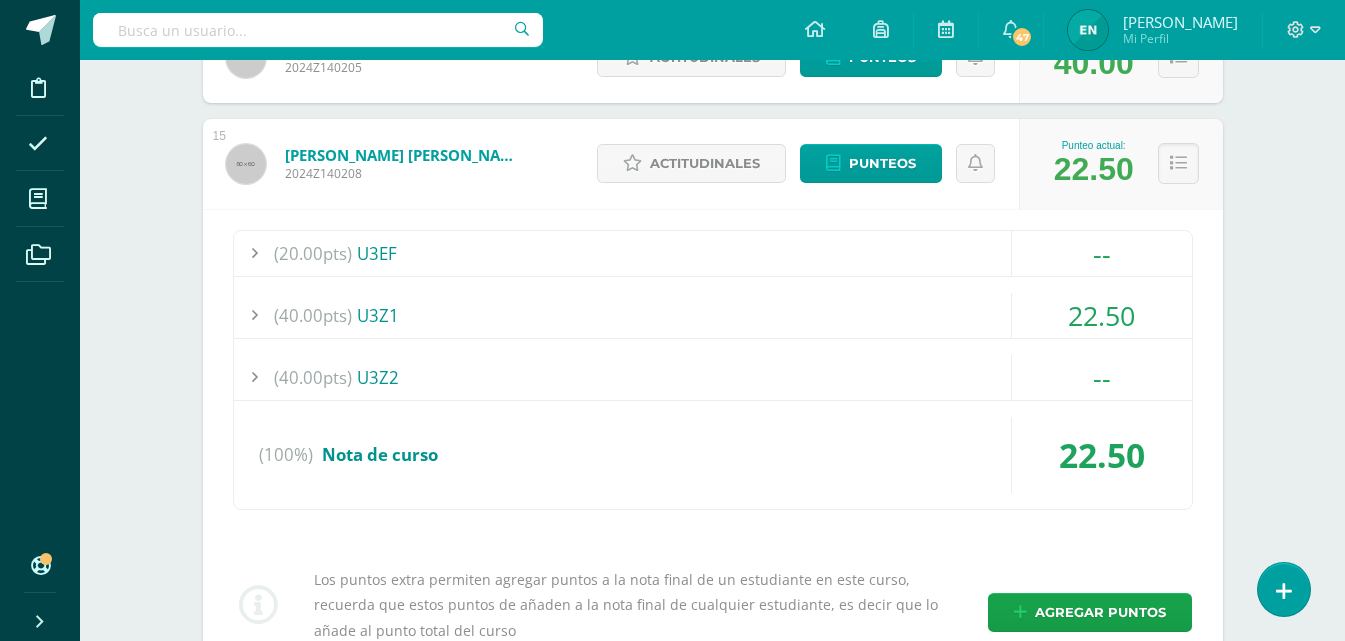 click on "(40.00pts)
U3Z1" at bounding box center [713, 315] 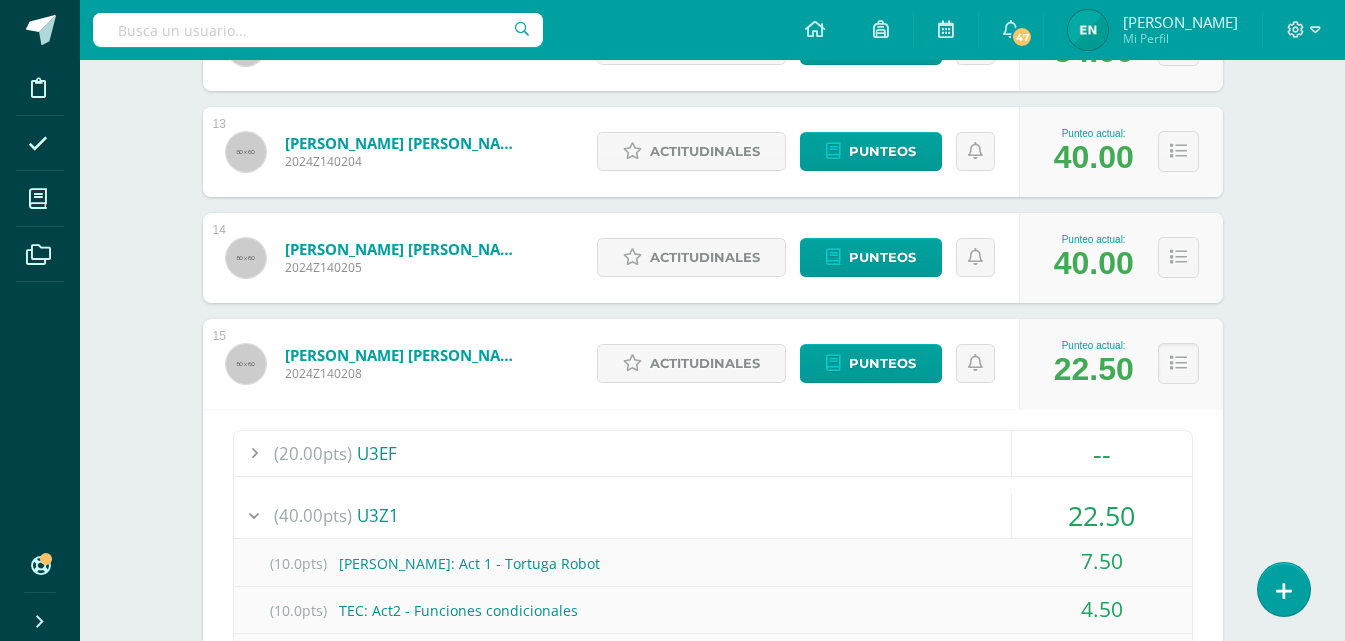 scroll, scrollTop: 1800, scrollLeft: 0, axis: vertical 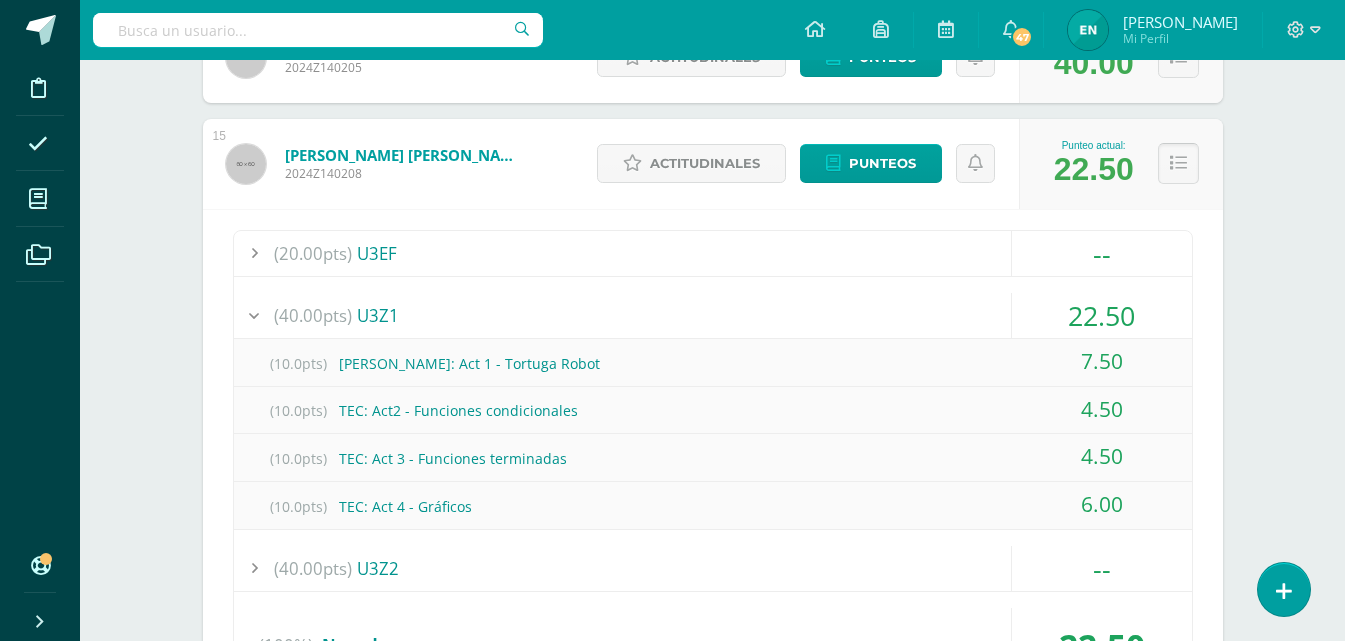 click at bounding box center (1178, 163) 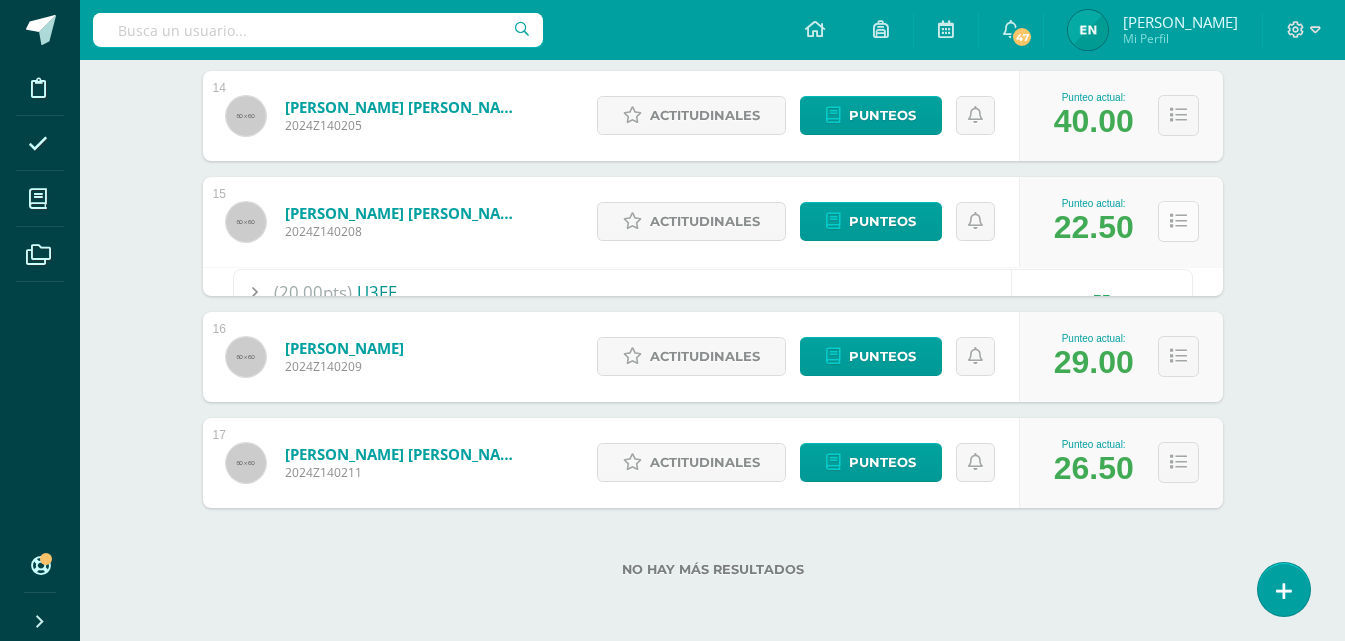 scroll, scrollTop: 1713, scrollLeft: 0, axis: vertical 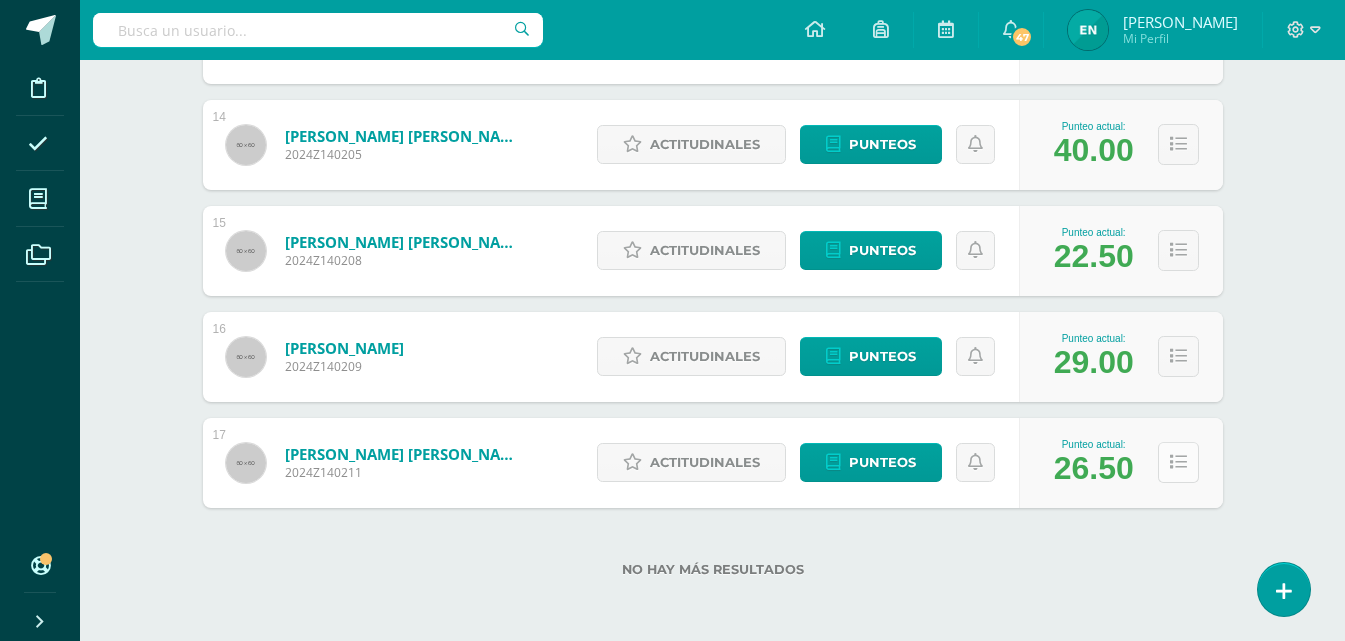 click at bounding box center (1178, 462) 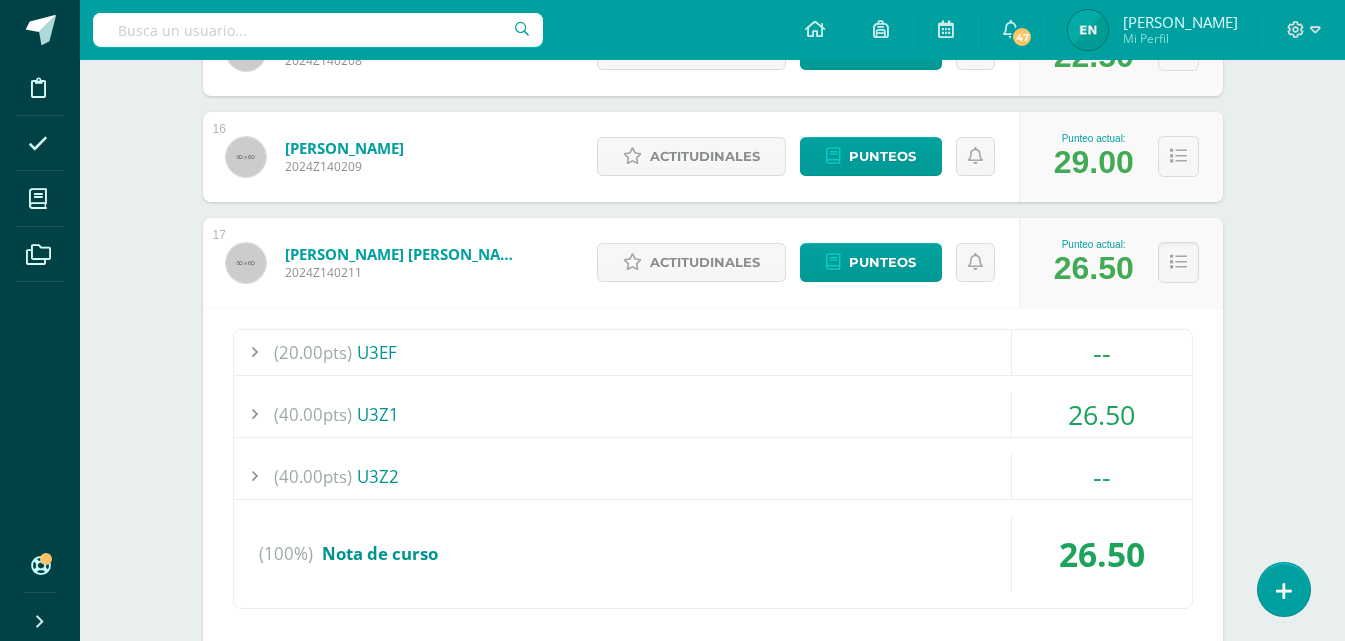 scroll, scrollTop: 2113, scrollLeft: 0, axis: vertical 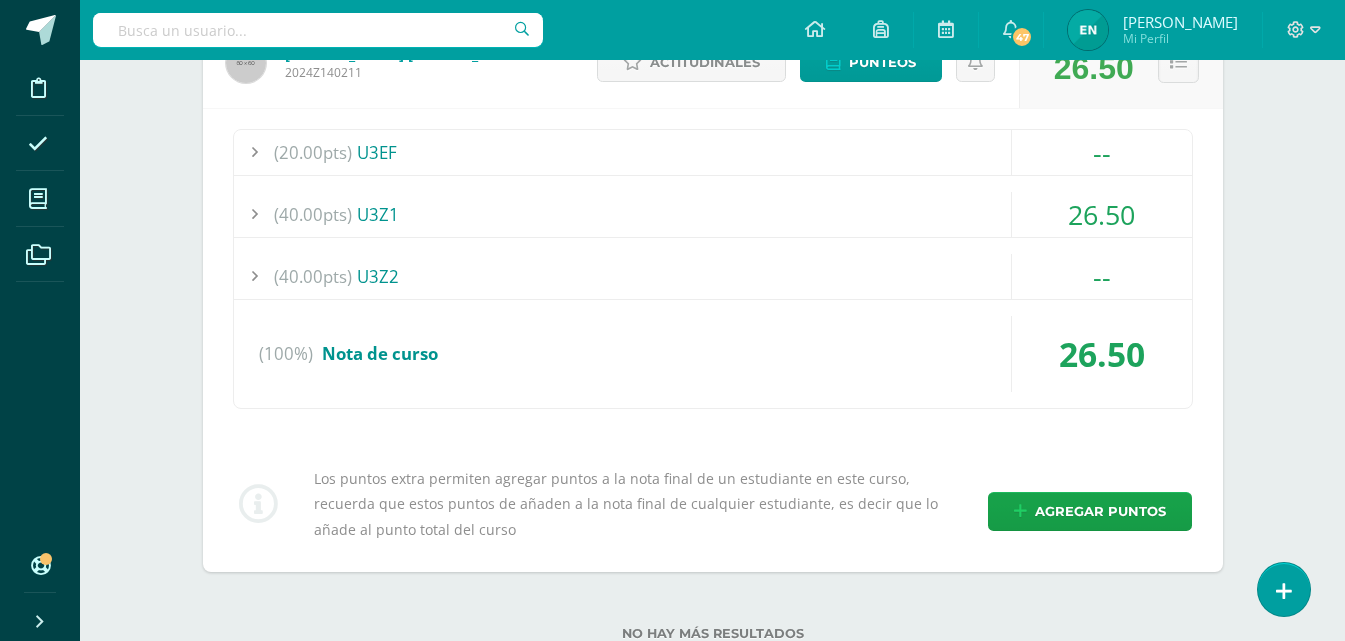 click on "(40.00pts)
U3Z1" at bounding box center [713, 214] 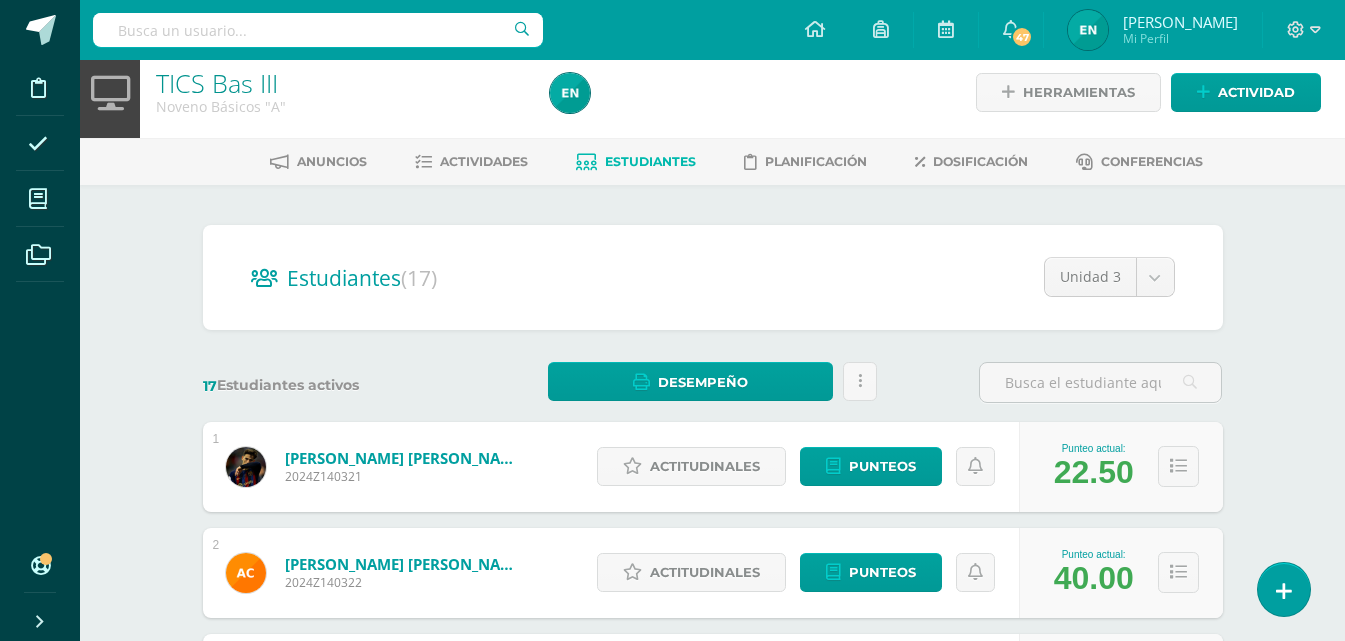 scroll, scrollTop: 0, scrollLeft: 0, axis: both 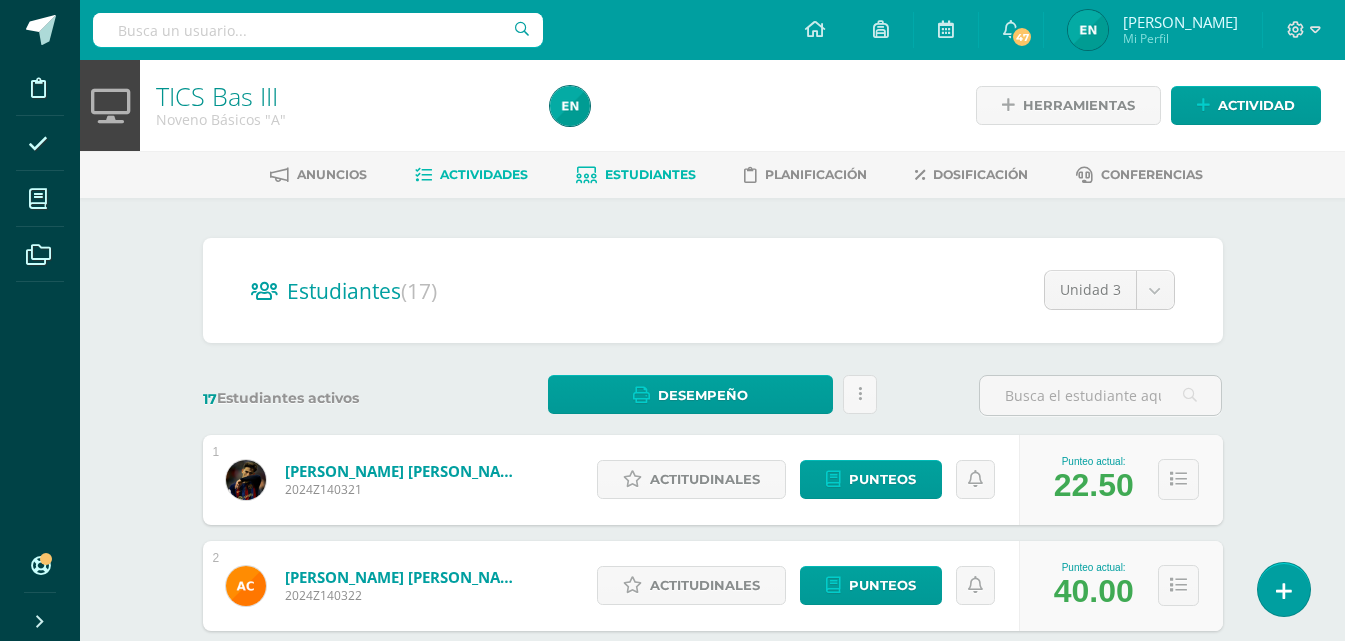 click on "Actividades" at bounding box center (484, 174) 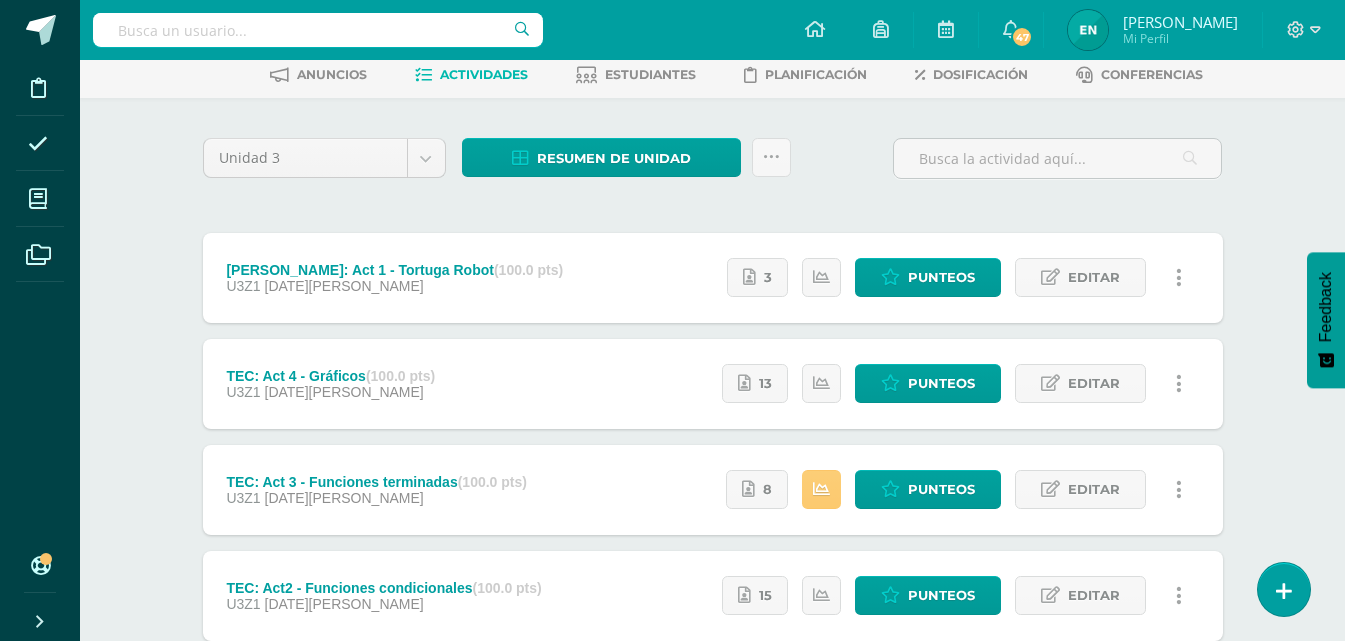 scroll, scrollTop: 200, scrollLeft: 0, axis: vertical 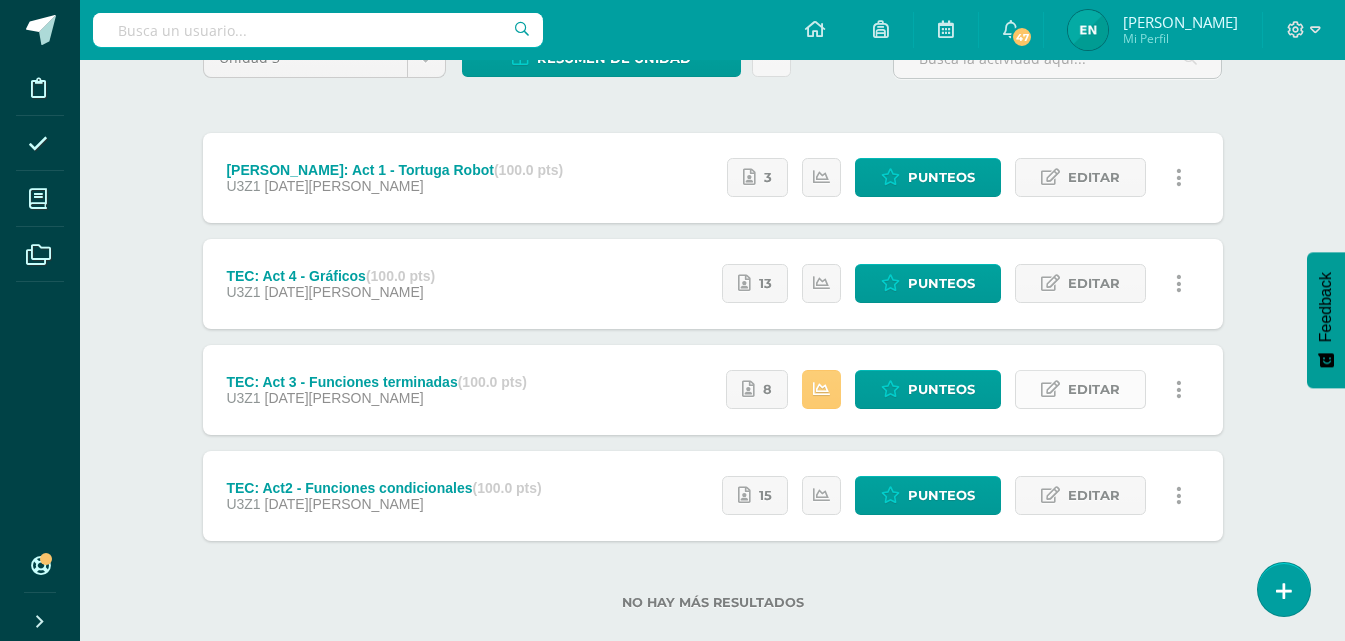 click on "Editar" at bounding box center [1094, 389] 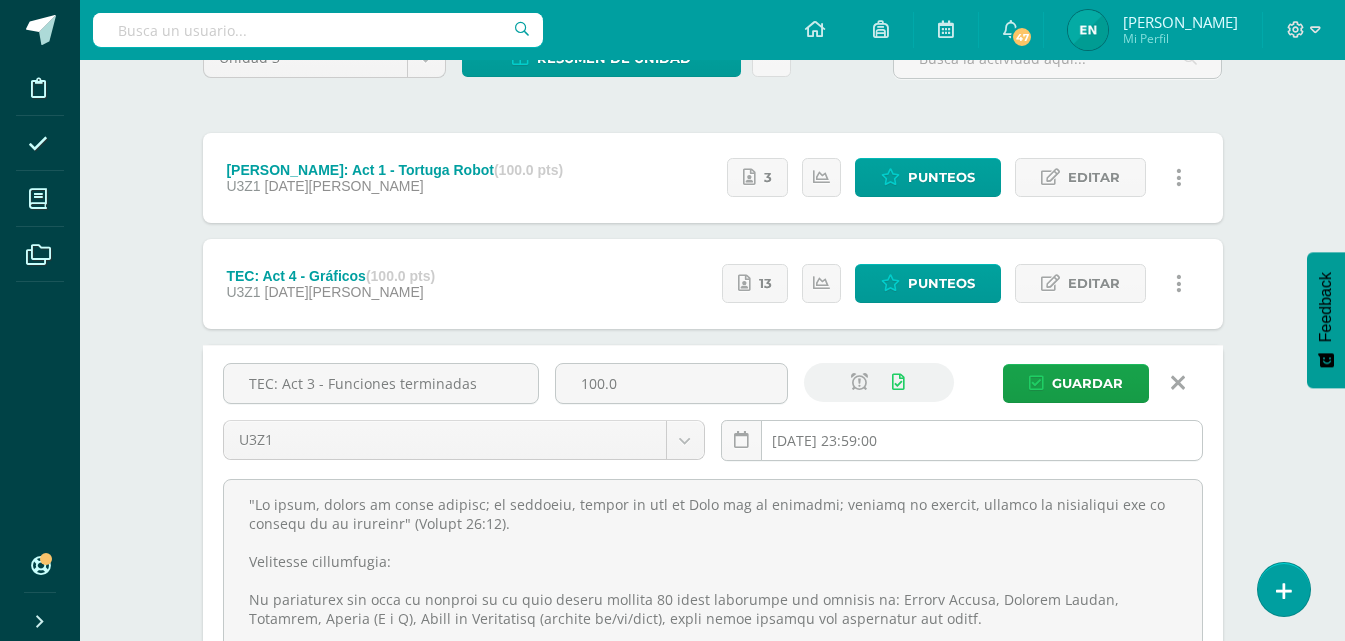 click on "[DATE] 23:59:00" at bounding box center [962, 440] 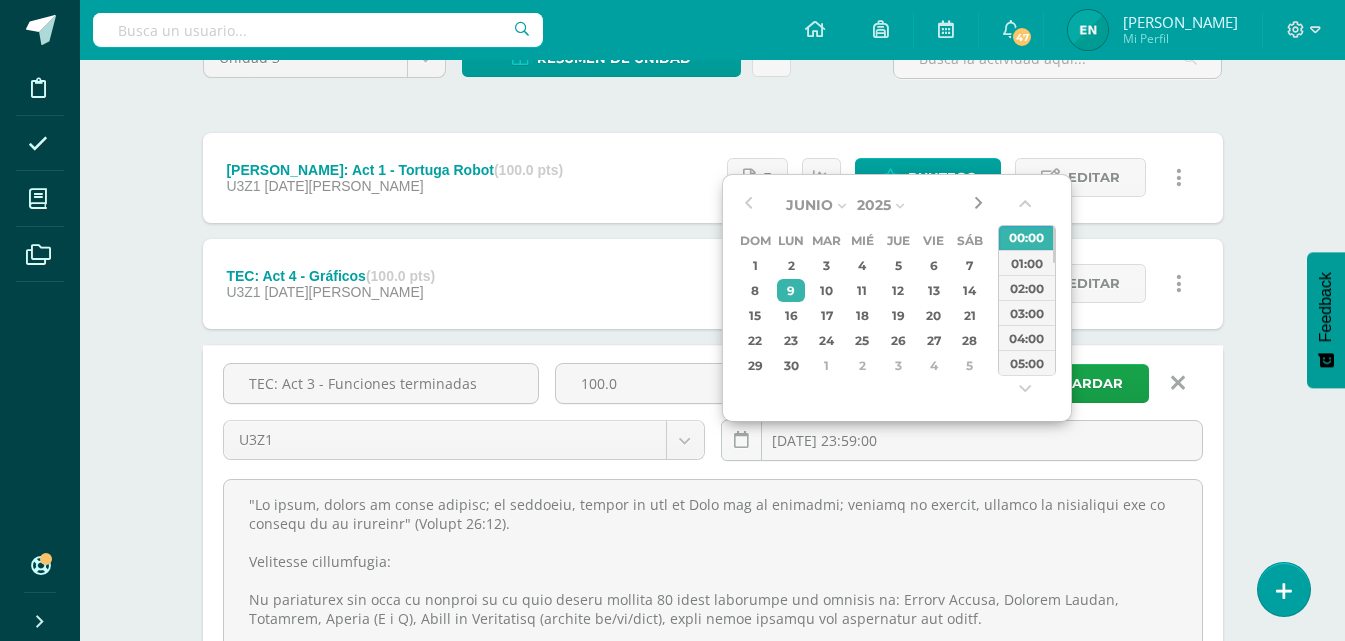 click at bounding box center [978, 205] 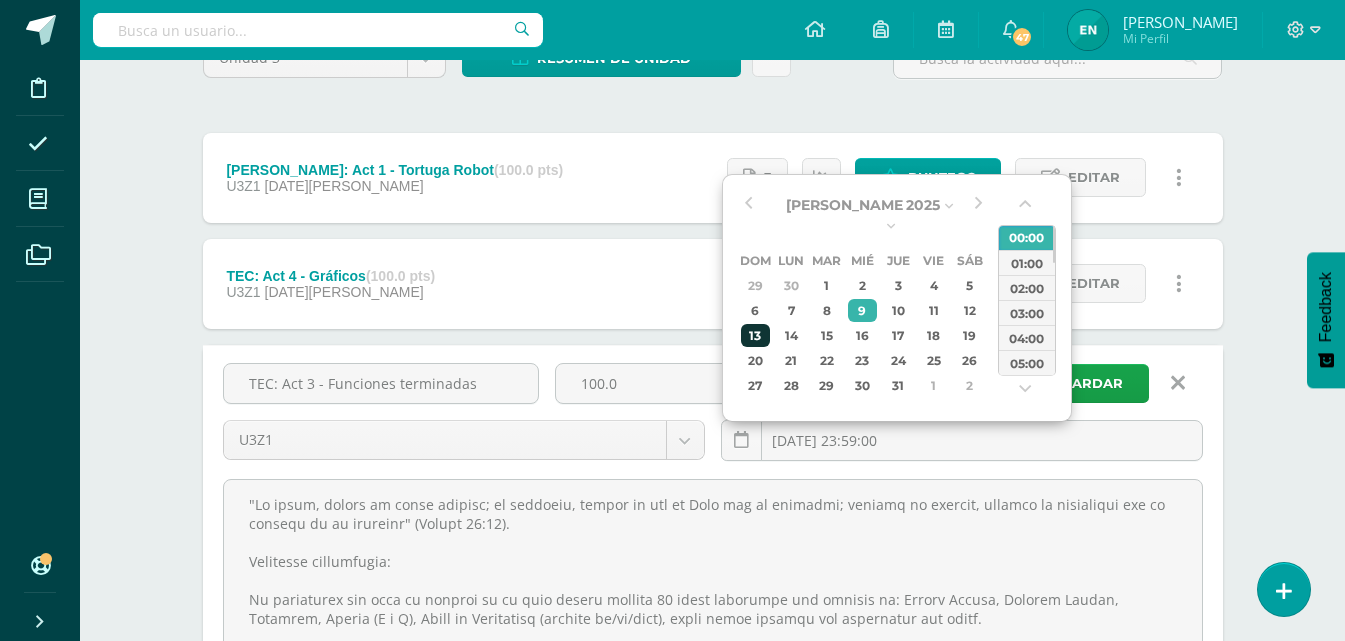 click on "13" at bounding box center (755, 335) 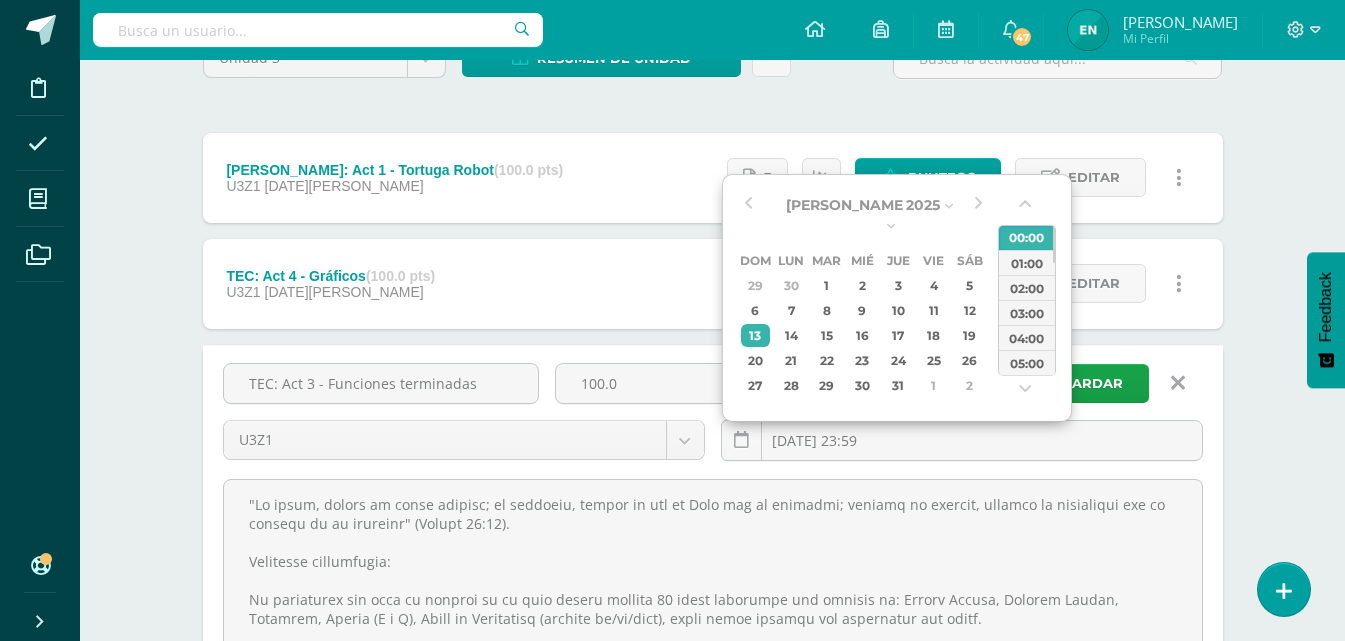 click on "Unidad 3                             Unidad 1 Unidad 2 Unidad 3 Unidad 4 Resumen de unidad
Descargar como HTML
Descargar como PDF
Descargar como XLS
Subir actividades en masa
Enviar punteos a revision
Historial de actividad
¿Estás seguro que deseas  Enviar a revisión  las notas de este curso?
Esta acción  enviará una notificación a tu supervisor y no podrás eliminar o cambiar tus notas.  Esta acción no podrá ser revertida a menos que se te conceda permiso
Cancelar
Enviar a revisión
Creación  y  Calificación   en masa.
Para poder crear actividades y calificar las mismas  0" at bounding box center [713, 479] 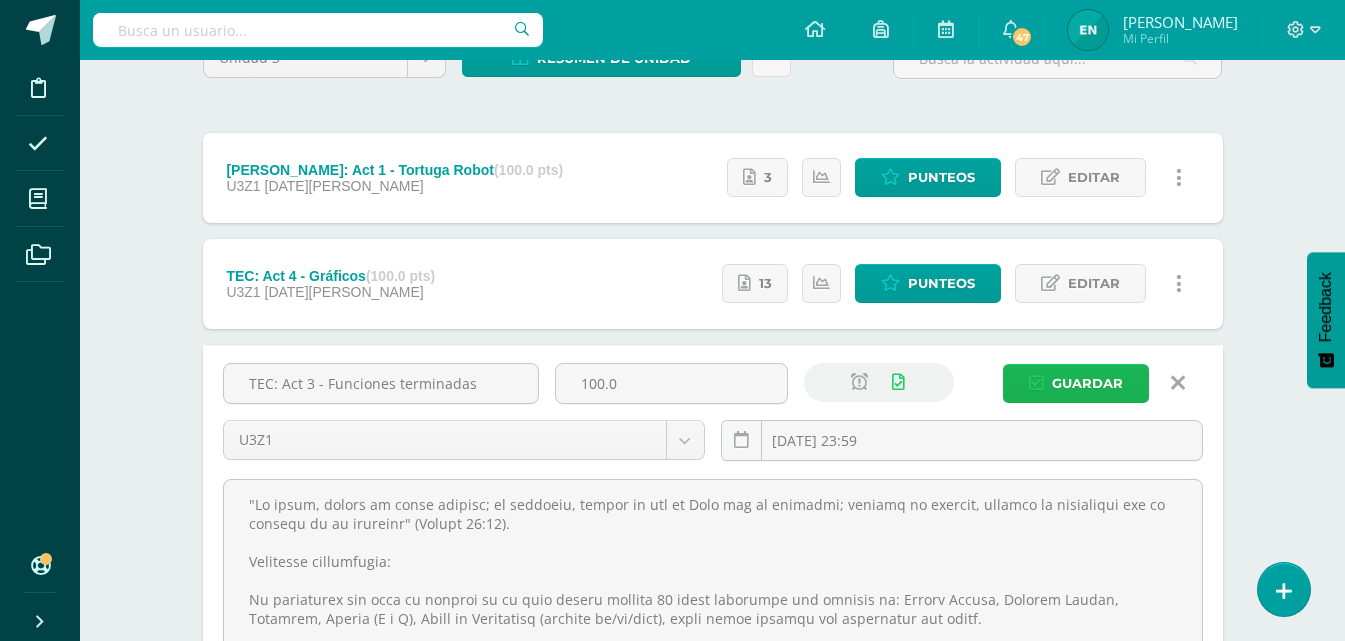 click on "Guardar" at bounding box center [1087, 383] 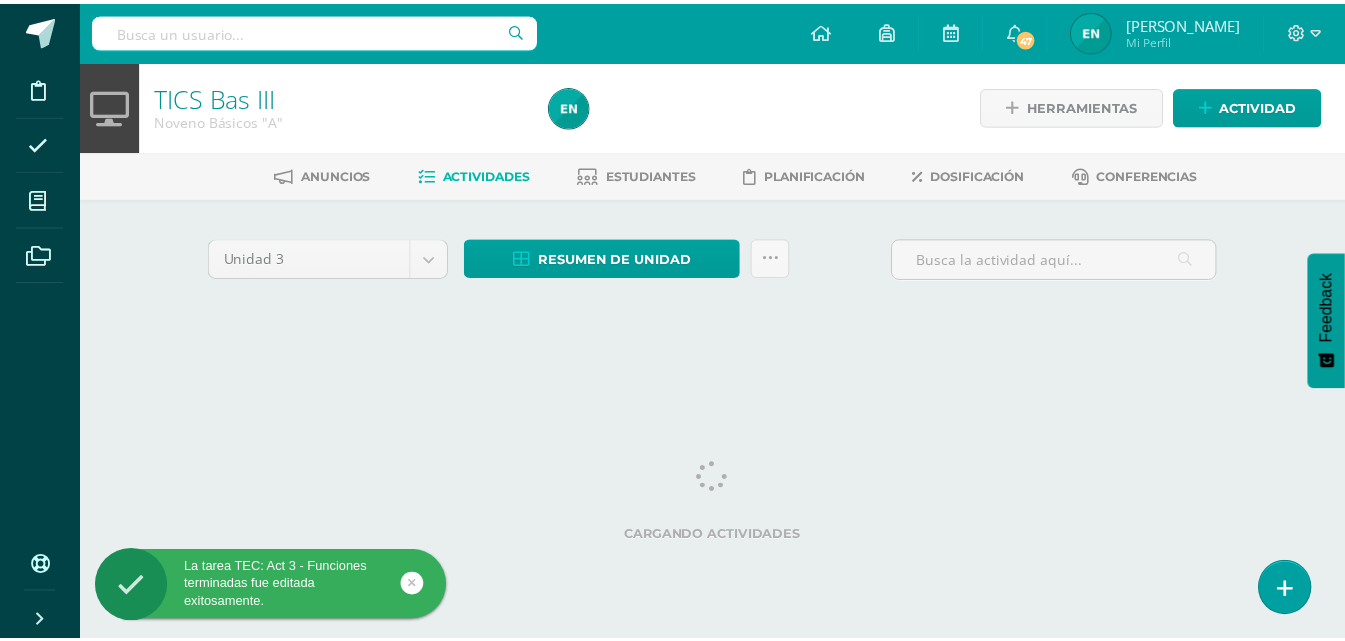 scroll, scrollTop: 0, scrollLeft: 0, axis: both 